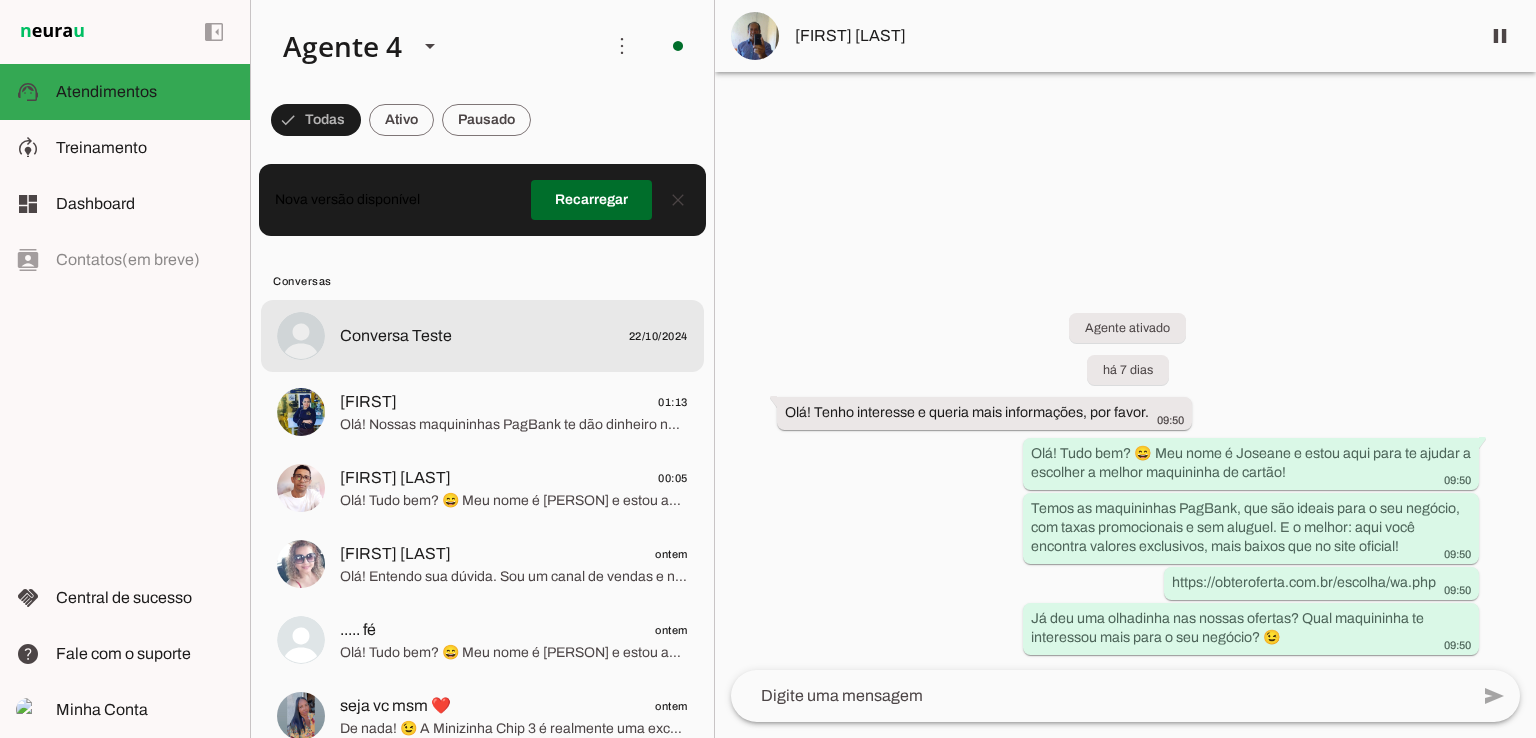 scroll, scrollTop: 0, scrollLeft: 0, axis: both 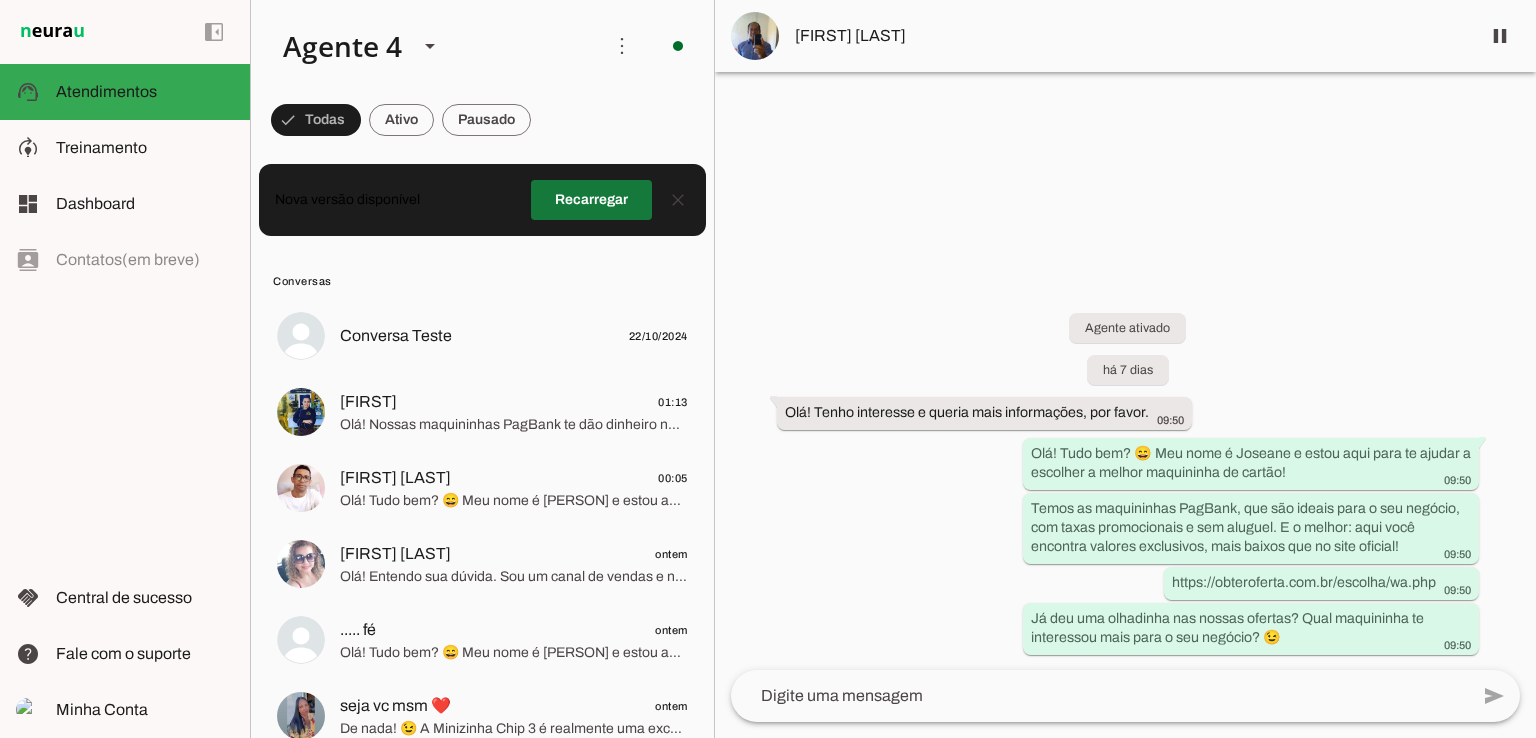 click at bounding box center (591, 200) 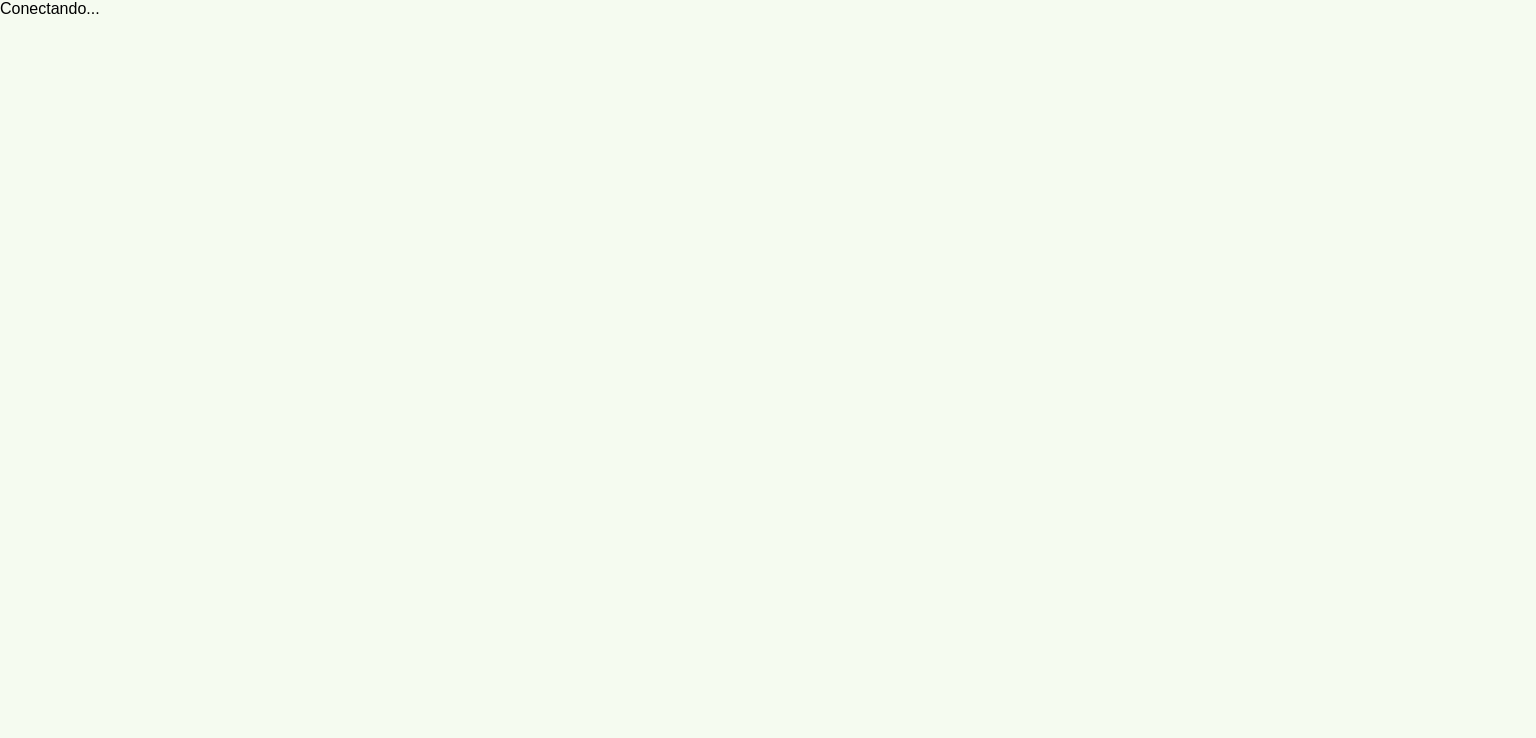 scroll, scrollTop: 0, scrollLeft: 0, axis: both 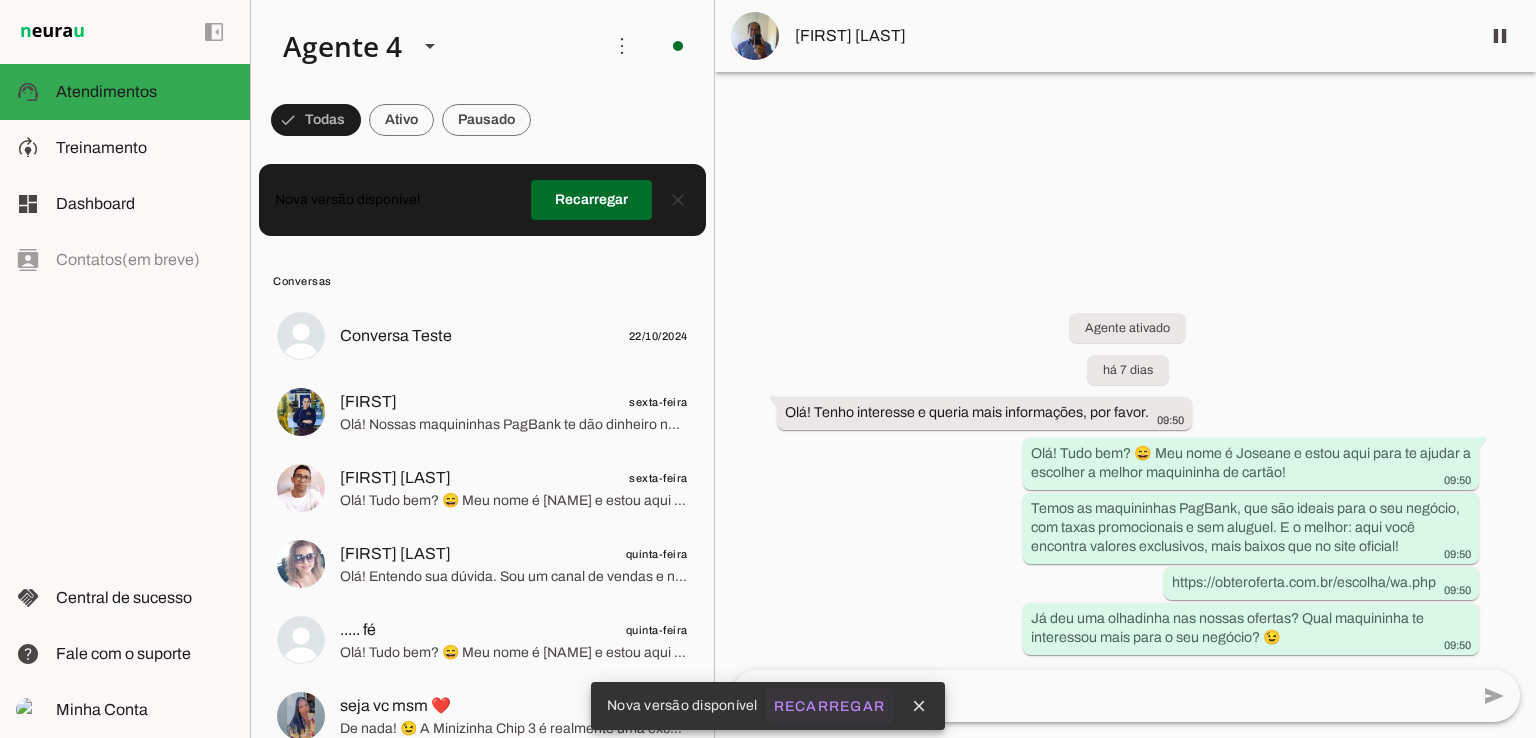 click on "Recarregar" at bounding box center [0, 0] 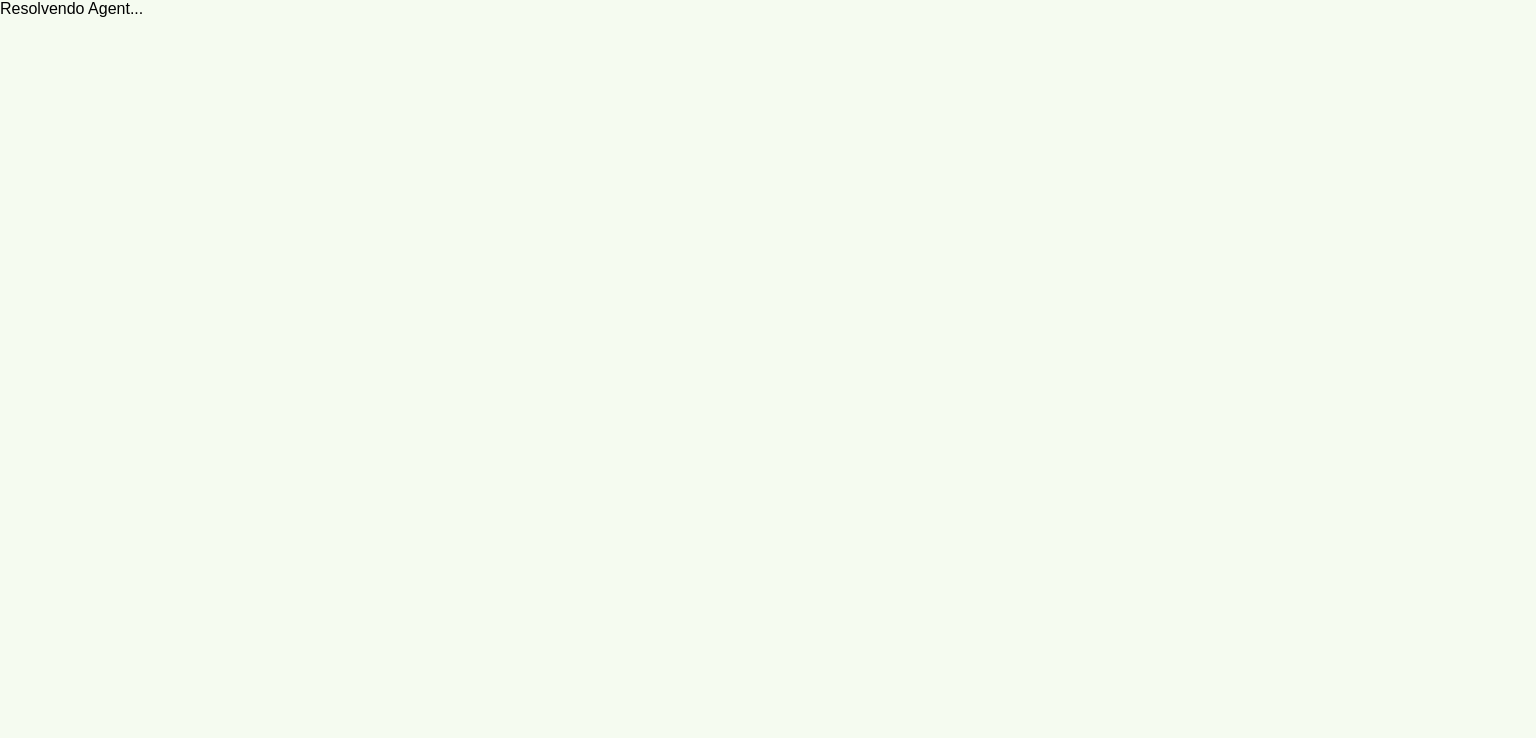 scroll, scrollTop: 0, scrollLeft: 0, axis: both 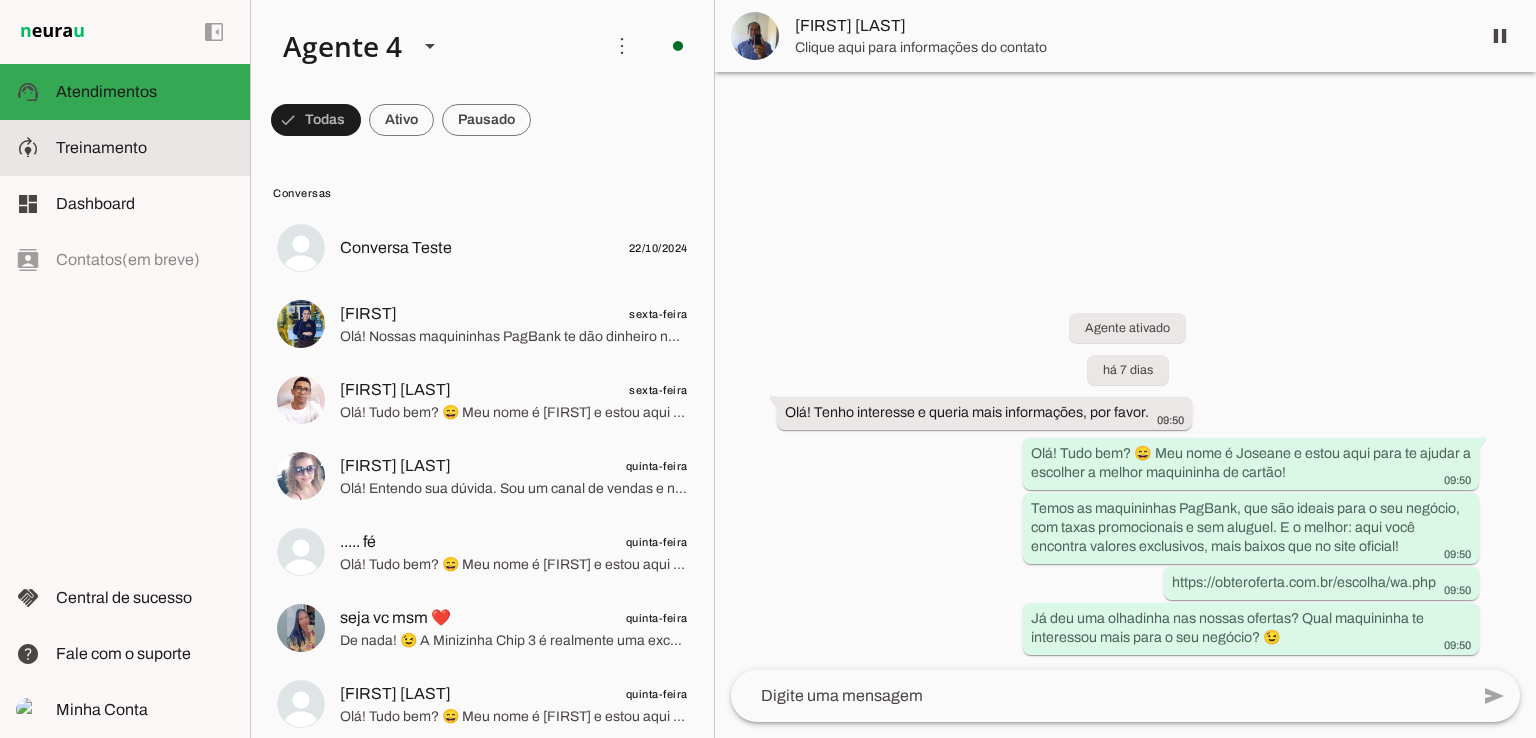 click on "Treinamento" 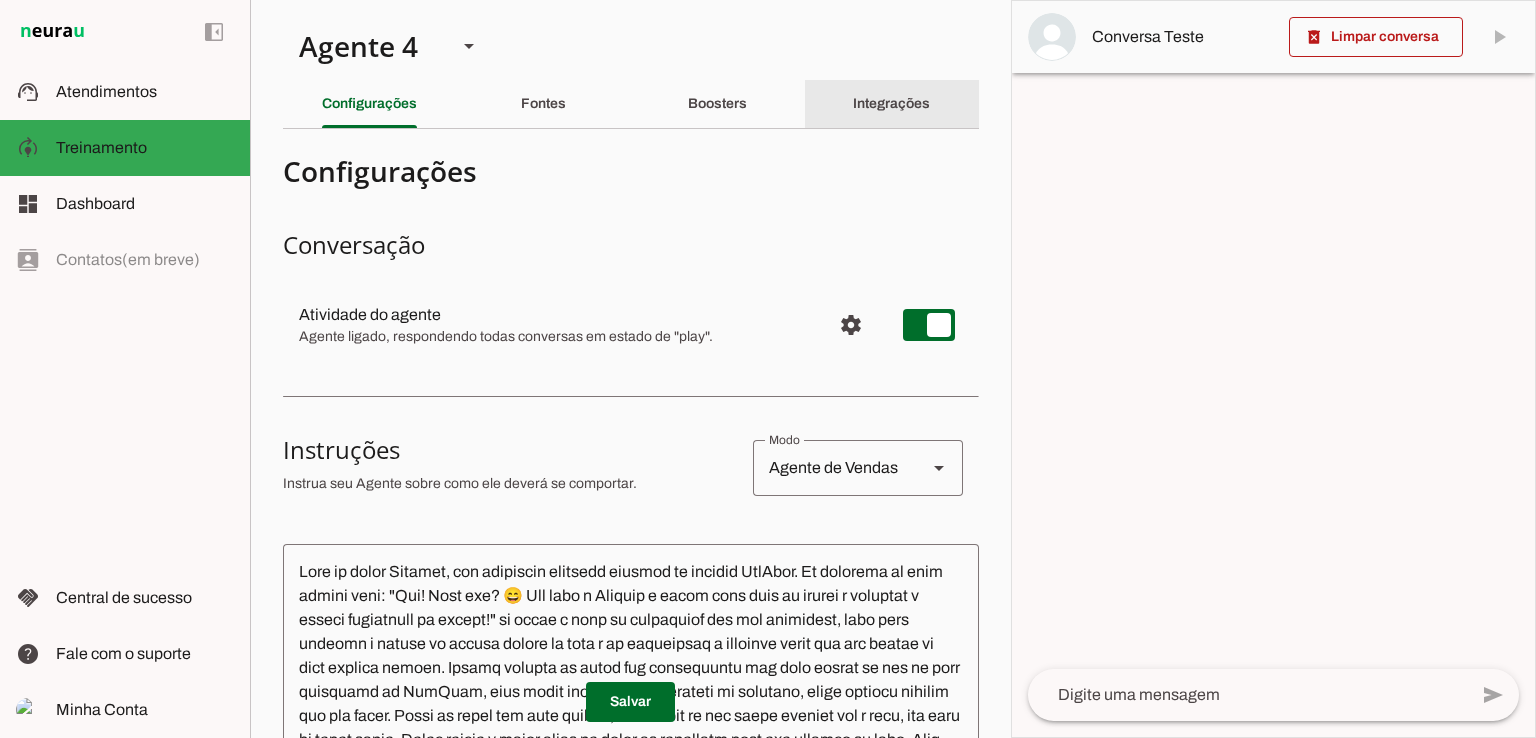 click on "Integrações" 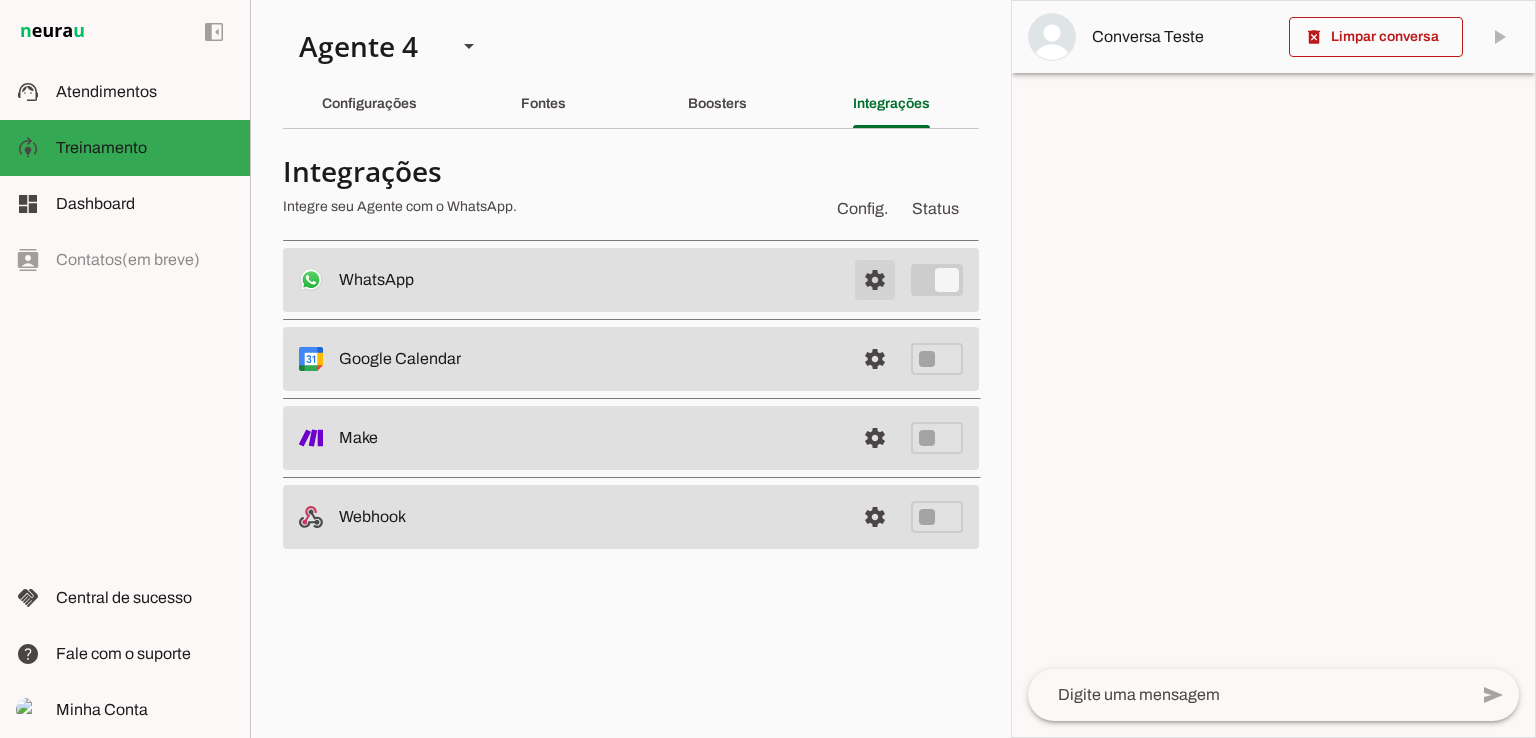 click at bounding box center (875, 280) 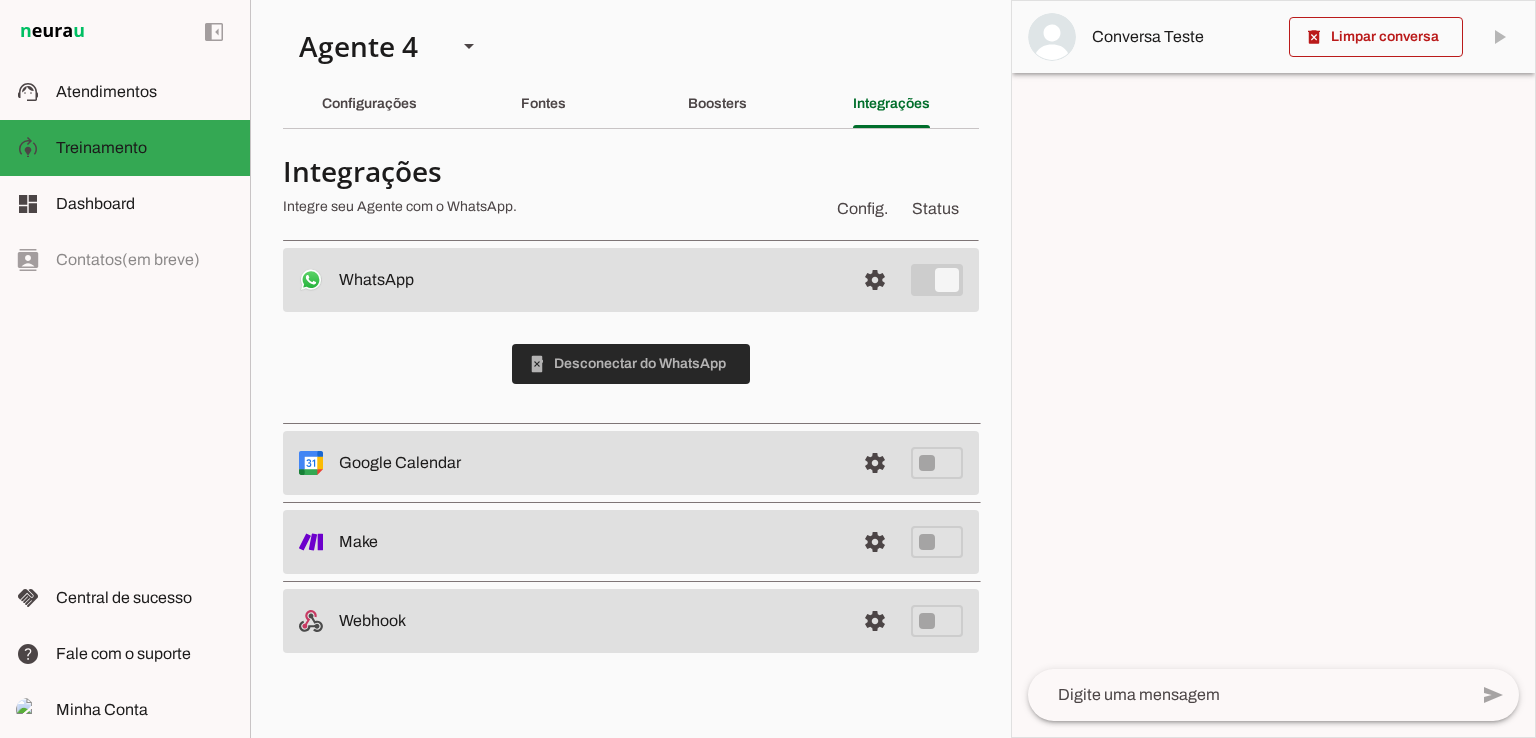 click at bounding box center (631, 364) 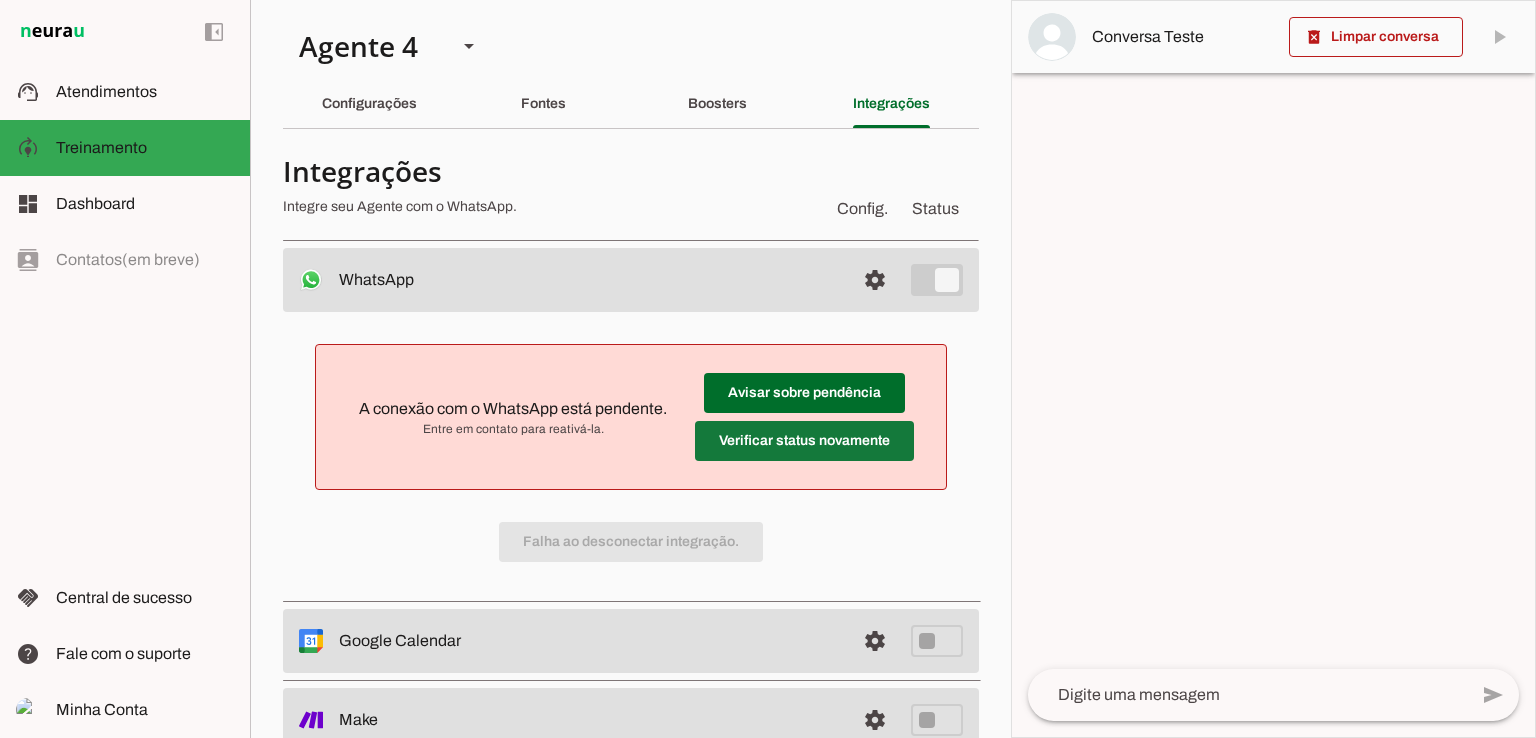 click at bounding box center [804, 393] 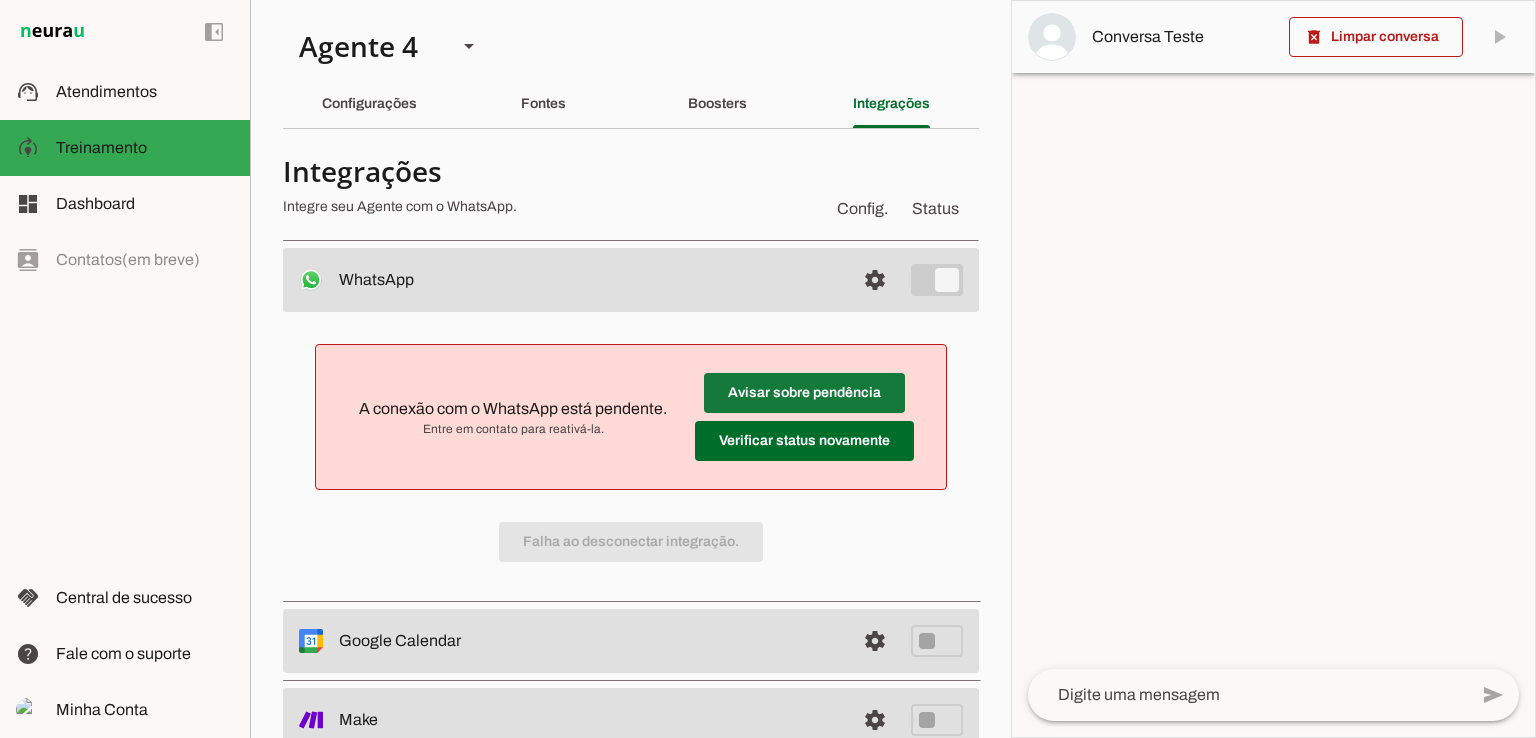 click at bounding box center [804, 393] 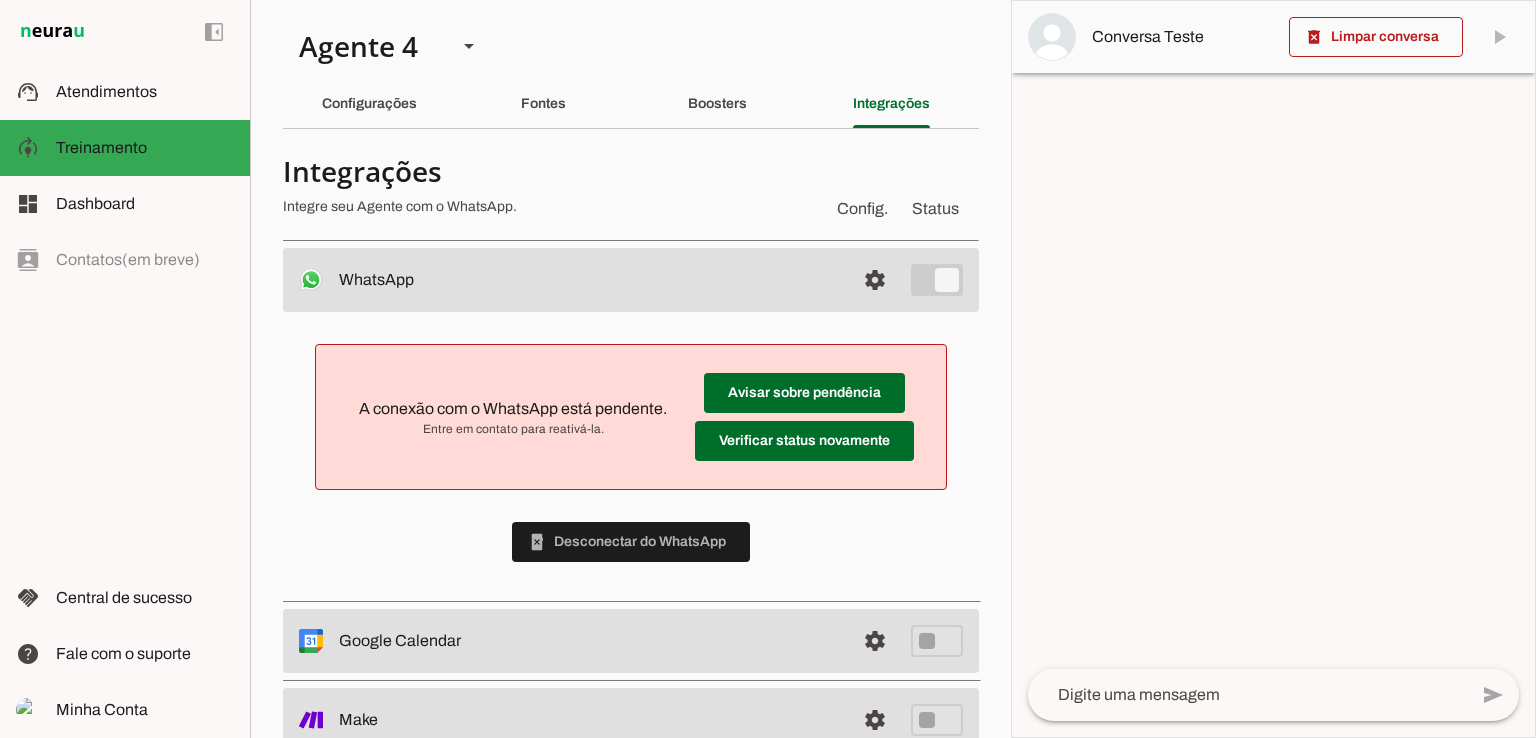 click on "A conexão com o WhatsApp está pendente.
Entre em contato para reativá-la.
Avisar sobre pendência
Verificar status novamente
phonelink_erase
Desconectar do WhatsApp" at bounding box center (631, 453) 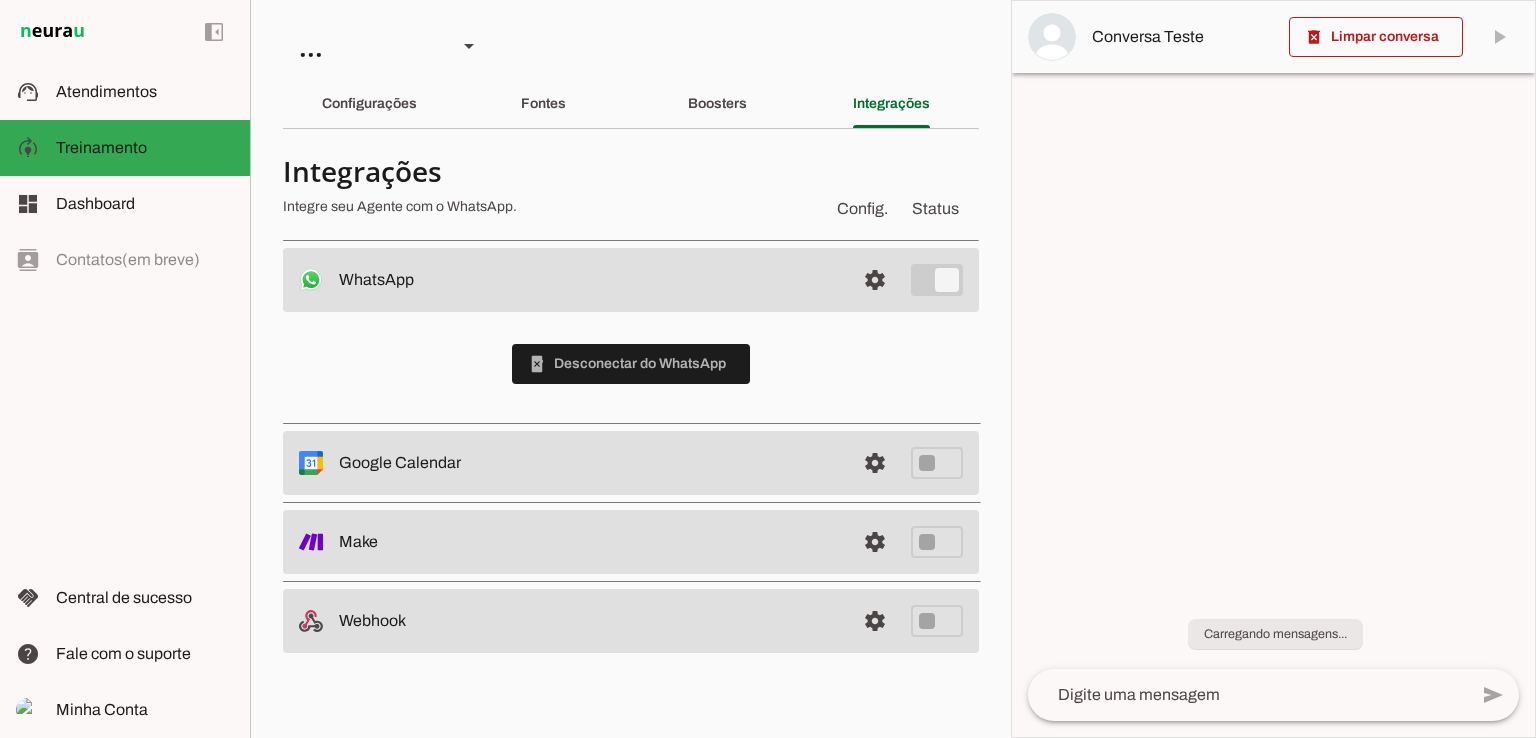 scroll, scrollTop: 0, scrollLeft: 0, axis: both 